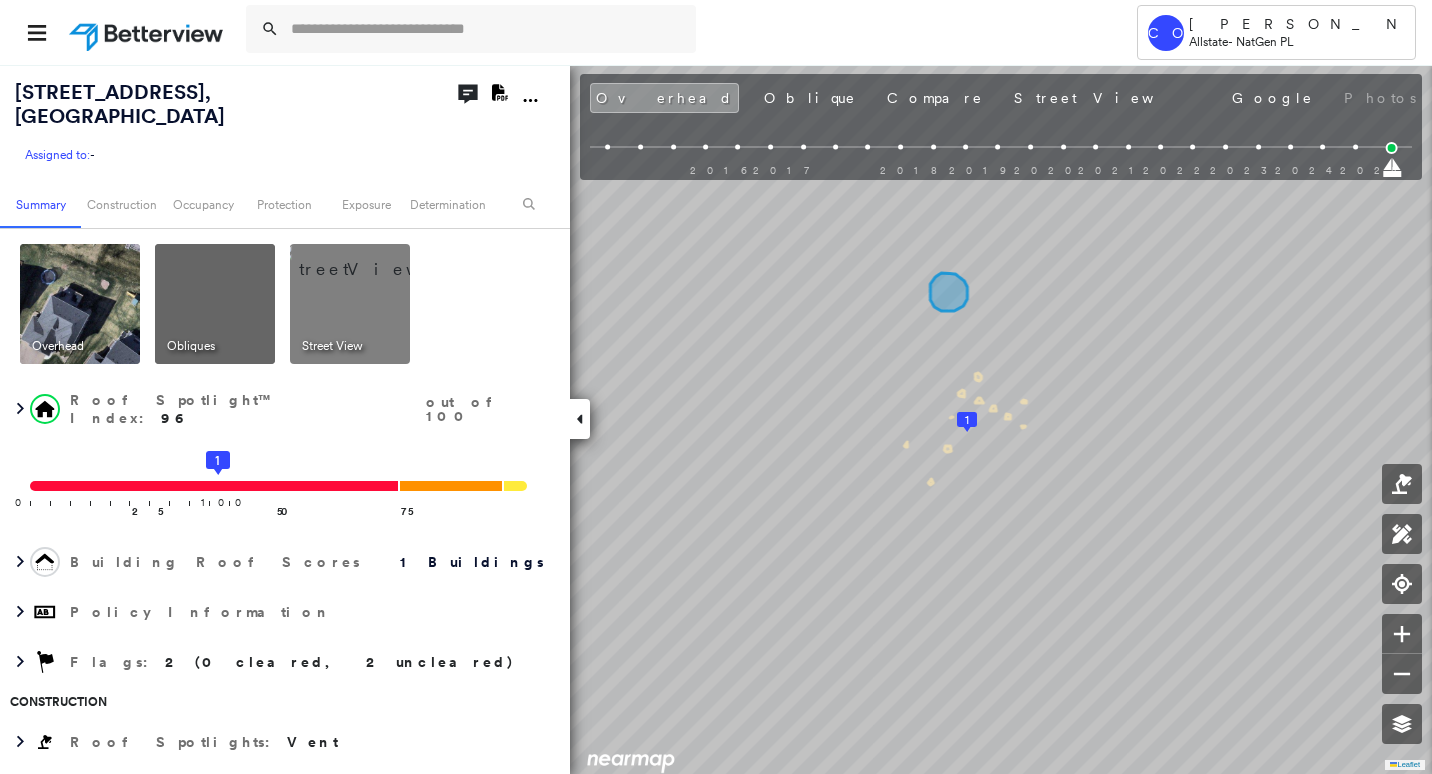 scroll, scrollTop: 0, scrollLeft: 0, axis: both 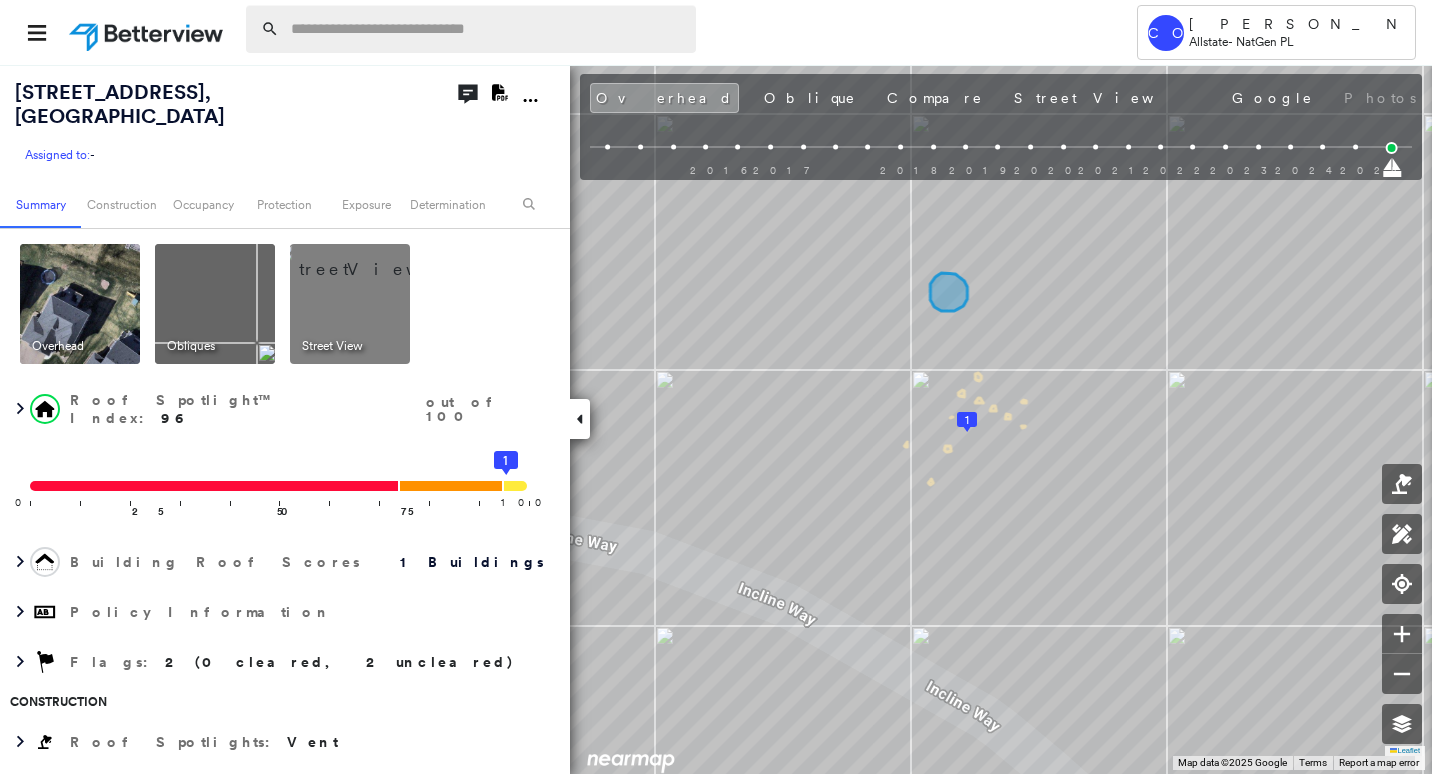 click at bounding box center (487, 29) 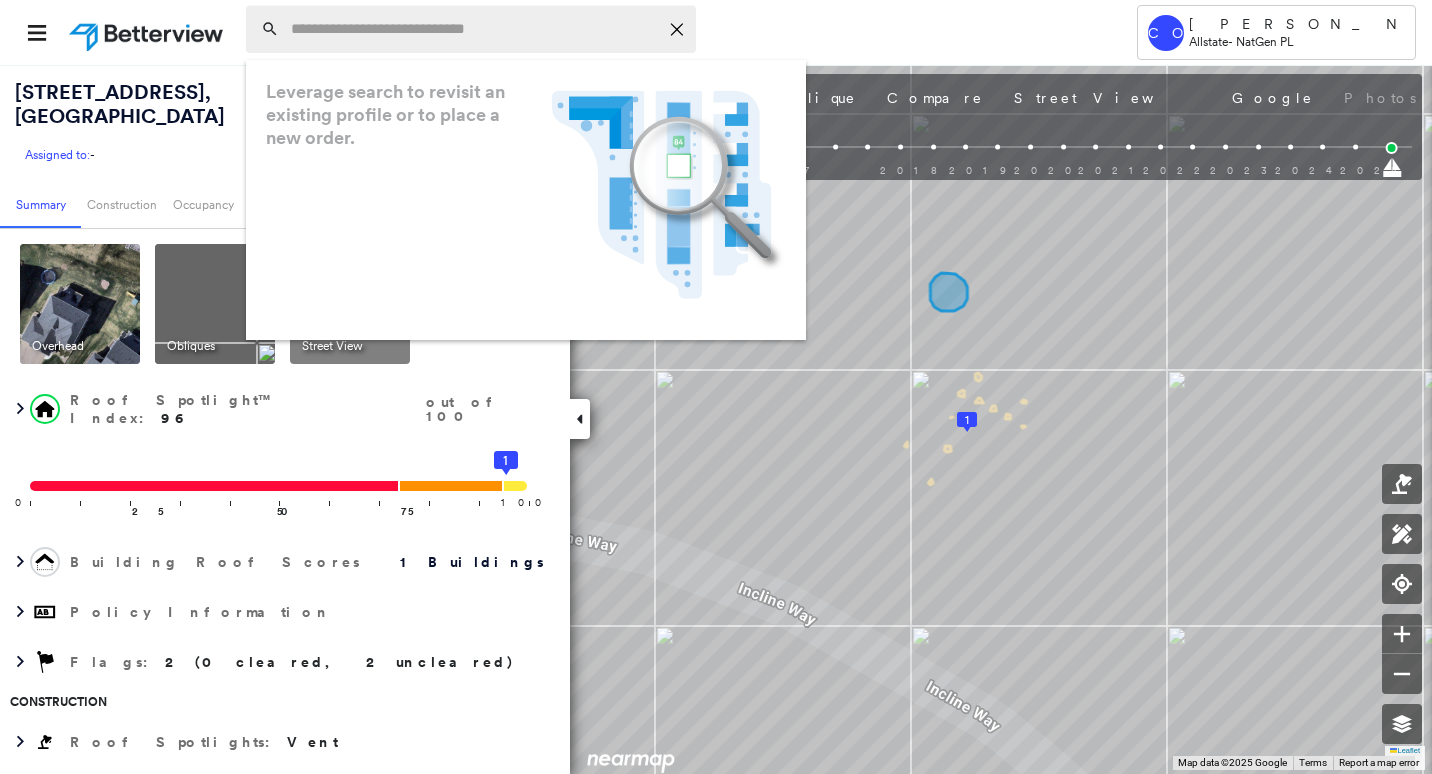 paste on "**********" 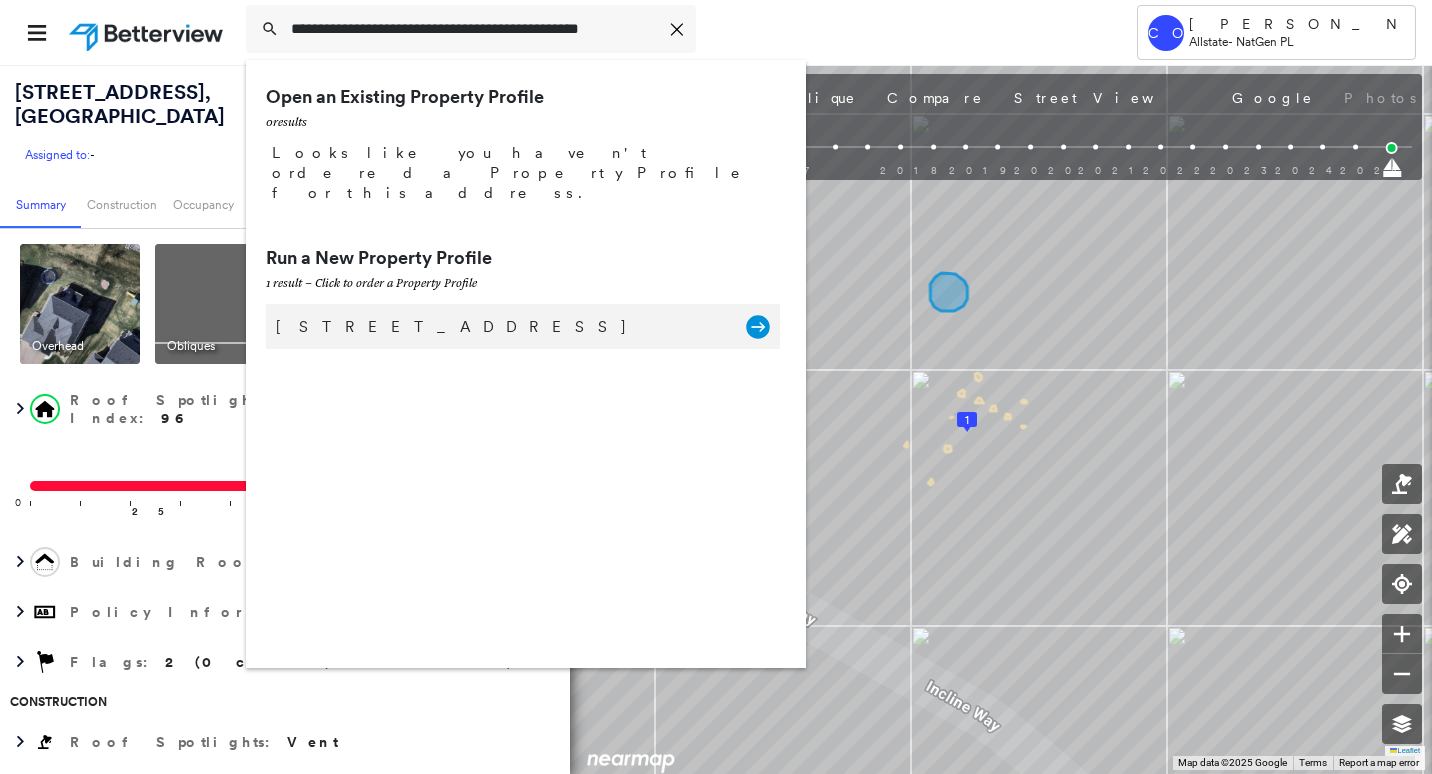 click 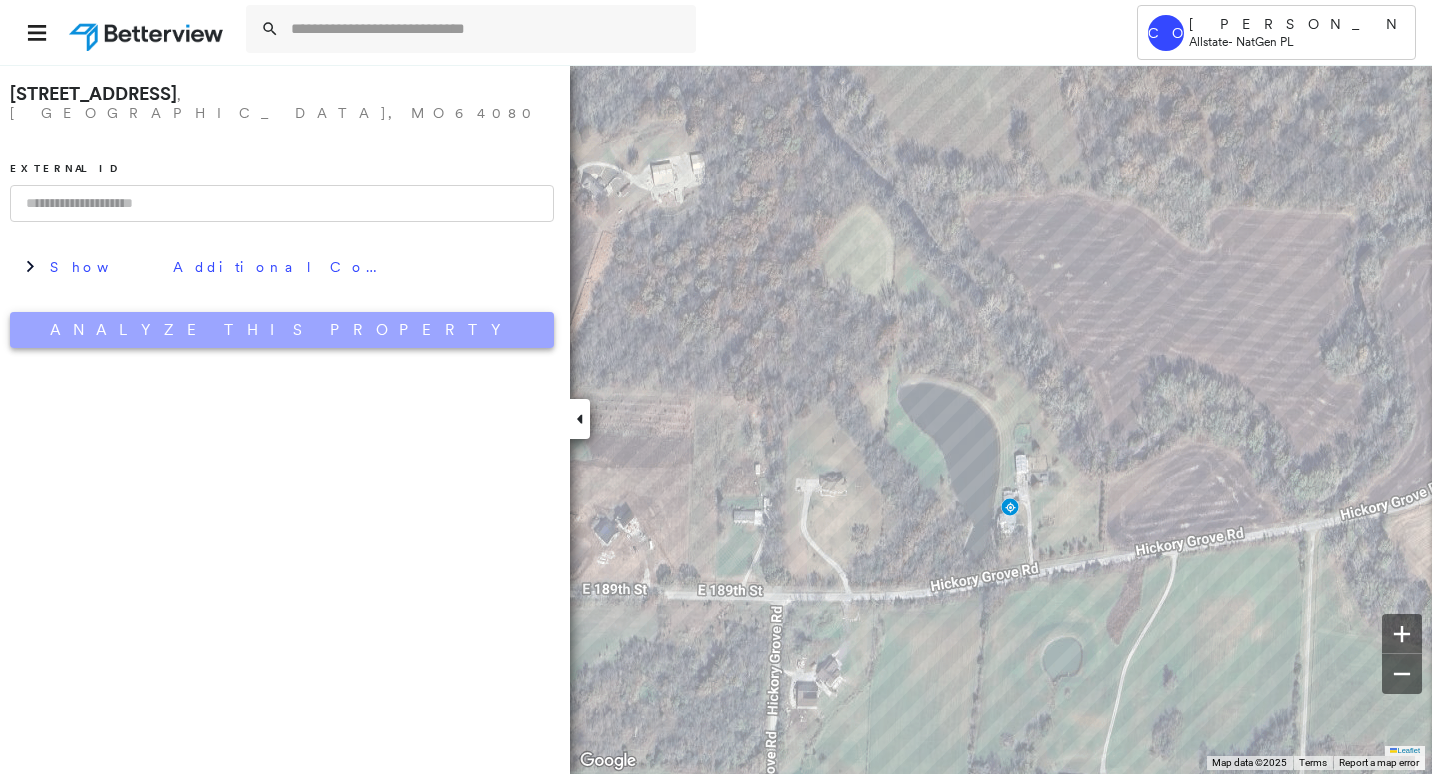 click on "Analyze This Property" at bounding box center [282, 330] 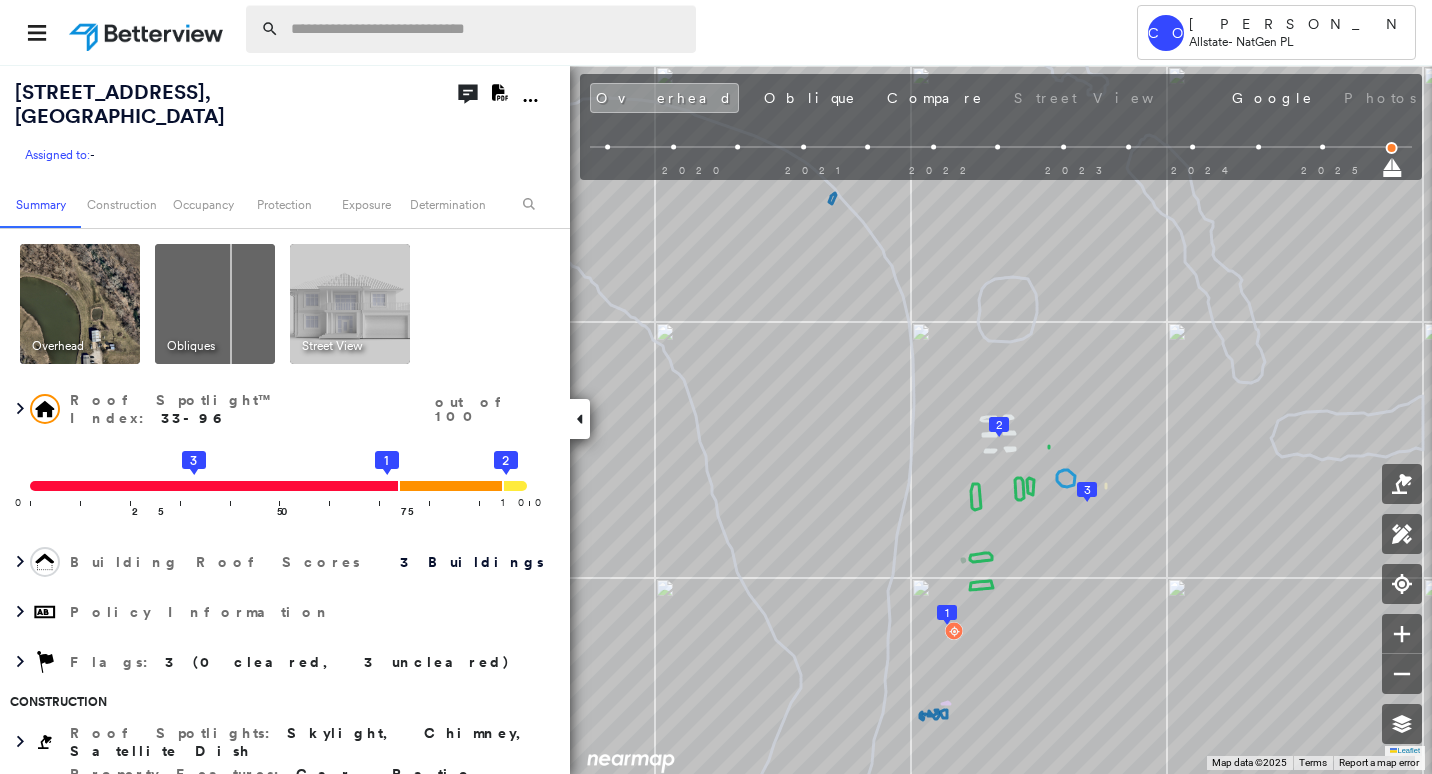 click at bounding box center [487, 29] 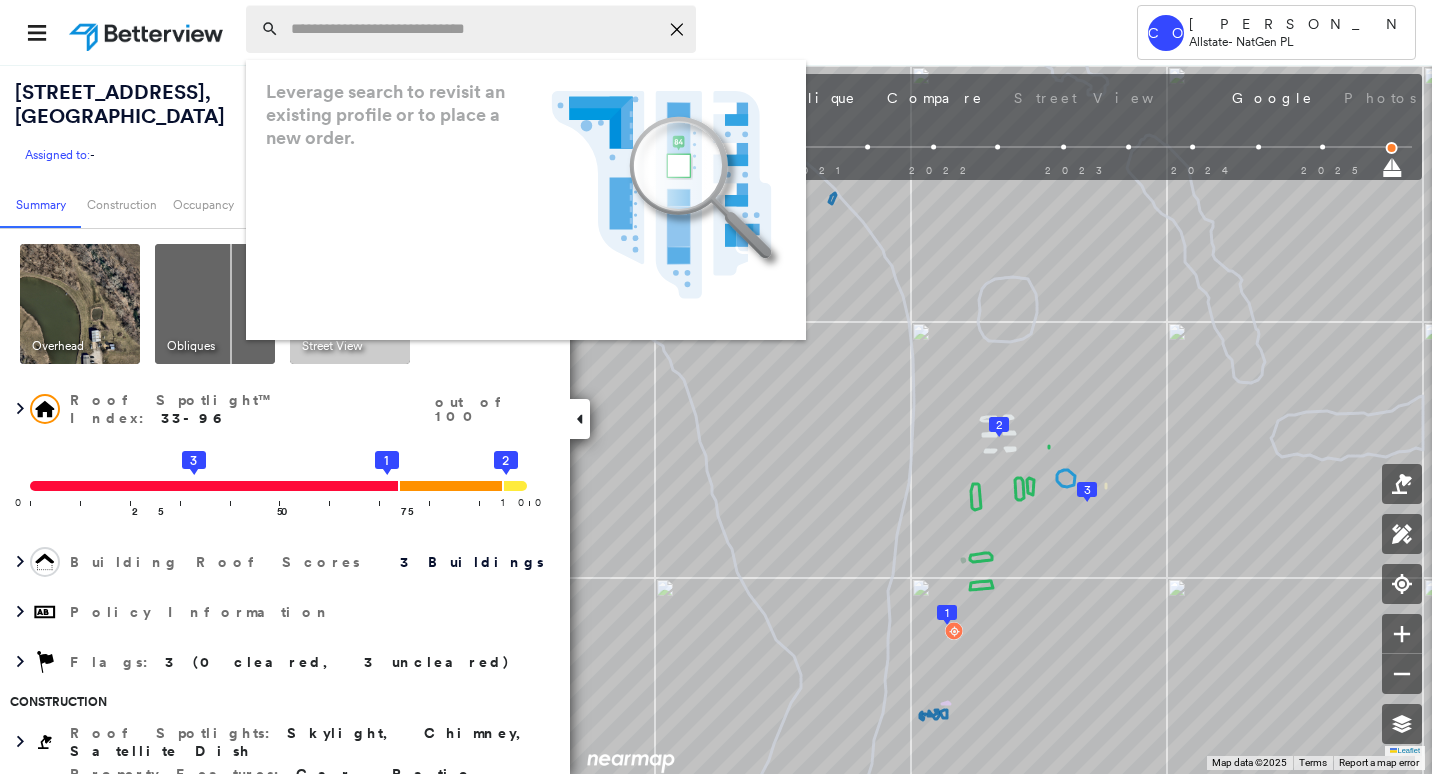 paste on "**********" 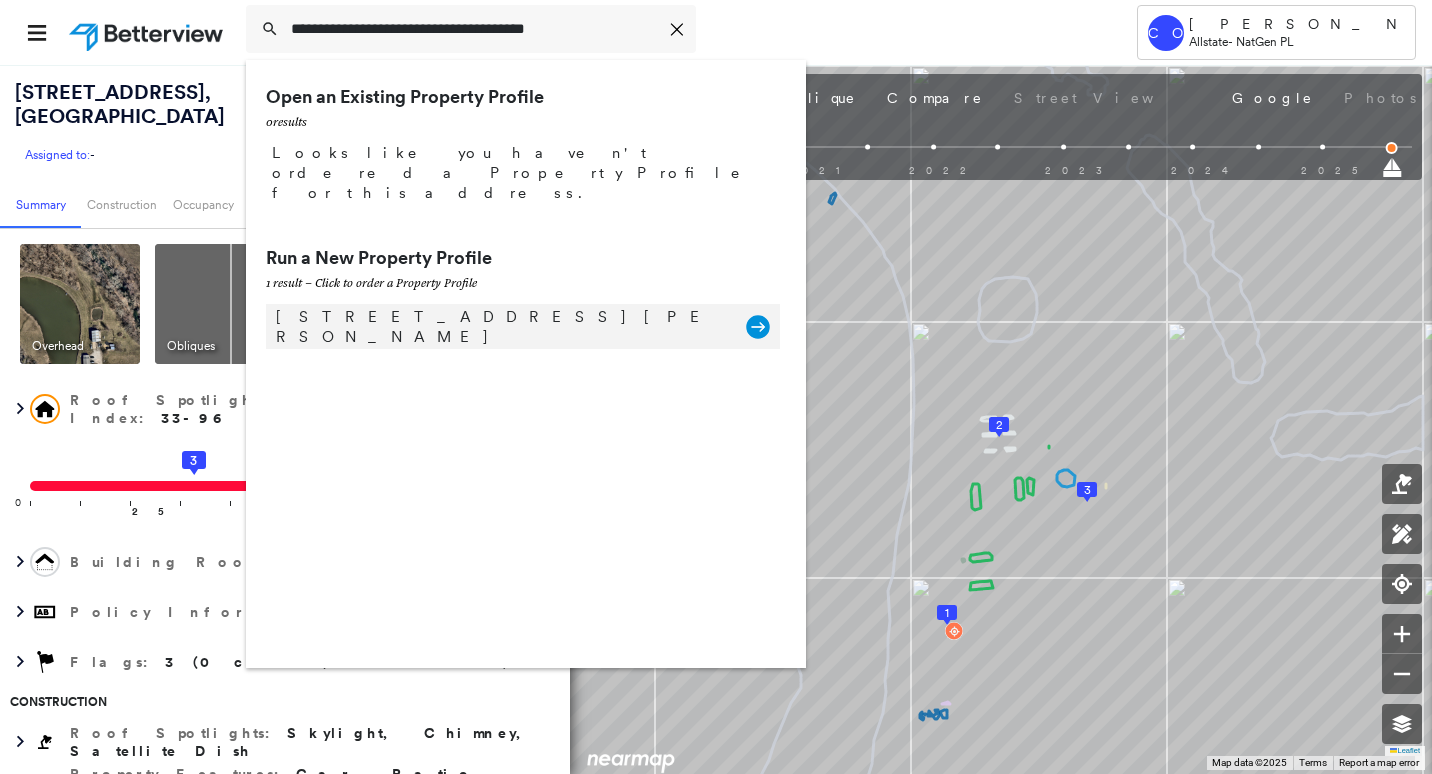 type on "**********" 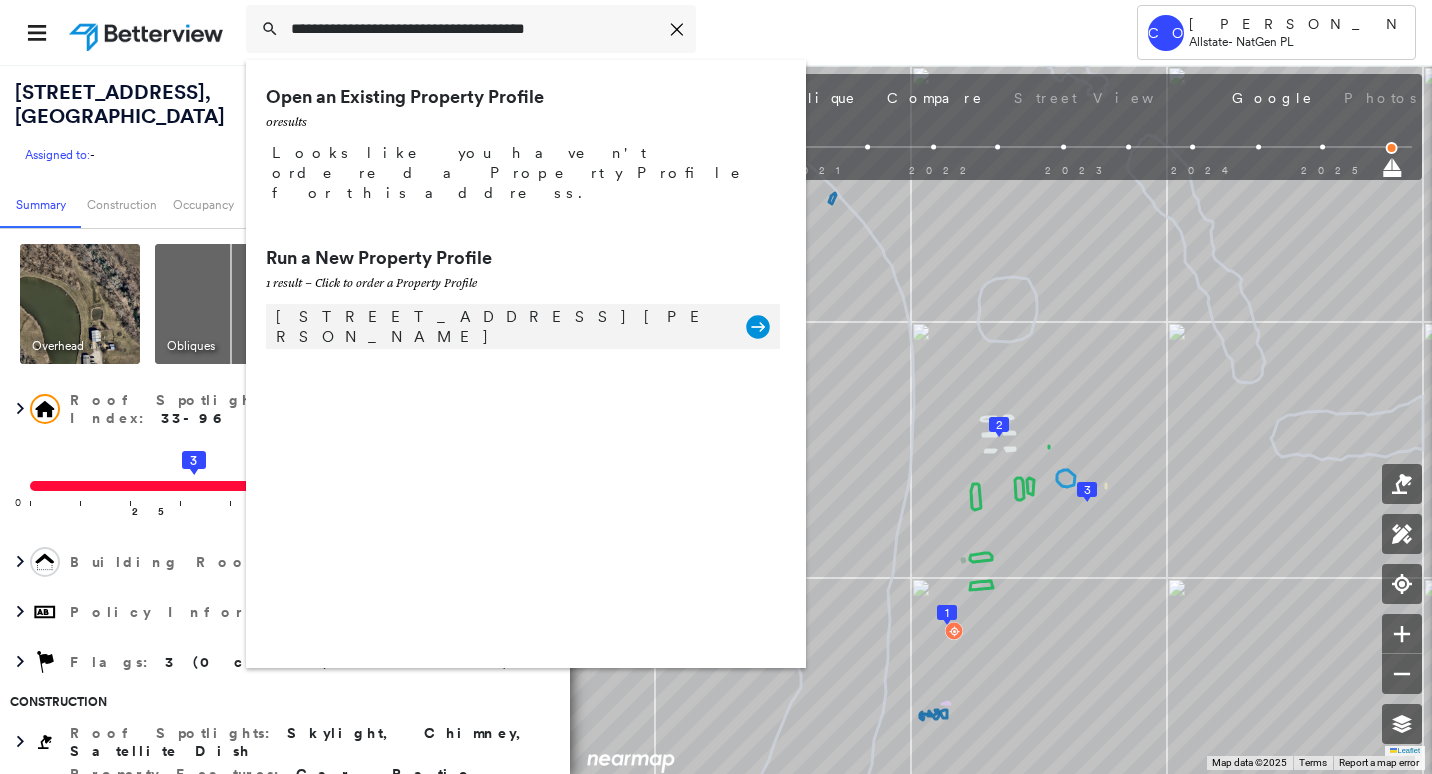 click 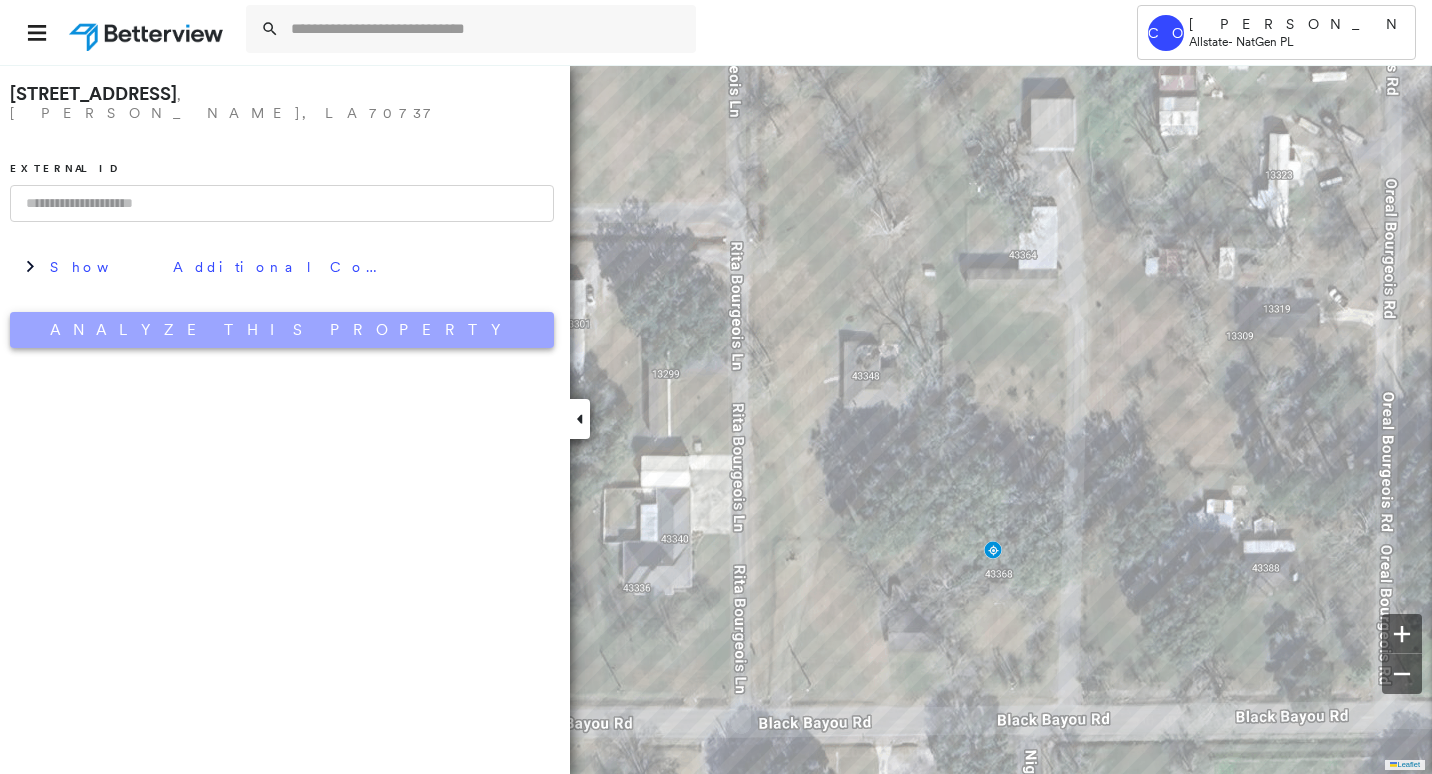 click on "Analyze This Property" at bounding box center [282, 330] 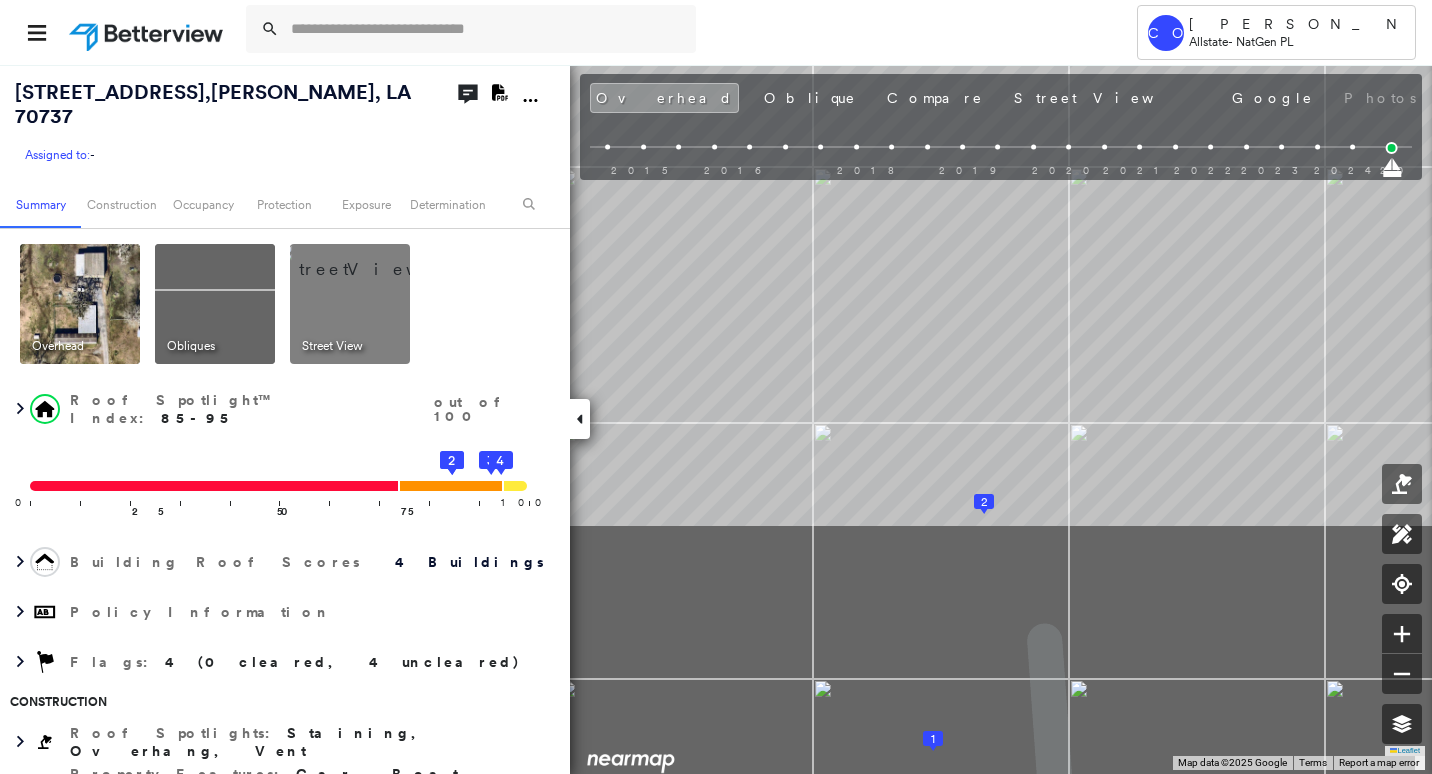 click on "[STREET_ADDRESS] Assigned to:  - Assigned to:  - Assigned to:  - Open Comments Download PDF Report Summary Construction Occupancy Protection Exposure Determination Overhead Obliques Street View Roof Spotlight™ Index :  85-95 out of 100 0 100 25 50 75 1 2 3 4 Building Roof Scores 4 Buildings Policy Information Flags :  4 (0 cleared, 4 uncleared) Construction Roof Spotlights :  Staining, Overhang, Vent Property Features :  Car, Boat, Water Hazard, Playground, Trampoline and 1 more Roof Size & Shape :  4 buildings  Occupancy Place Detail Protection Exposure Determination Flags :  4 (0 cleared, 4 uncleared) Uncleared Flags (4) Cleared Flags  (0) Flat Roof Flagged [DATE] Clear TRMP Trampoline Flagged [DATE] Clear TREE Tree Overhang Flagged [DATE] Clear Low Low Priority Roof Score Flagged [DATE] Clear Action Taken New Entry History Quote/New Business Terms & Conditions Added ACV Endorsement Added Cosmetic Endorsement Inspection/Loss Control Onsite Inspection Ordered General Save" at bounding box center [716, 419] 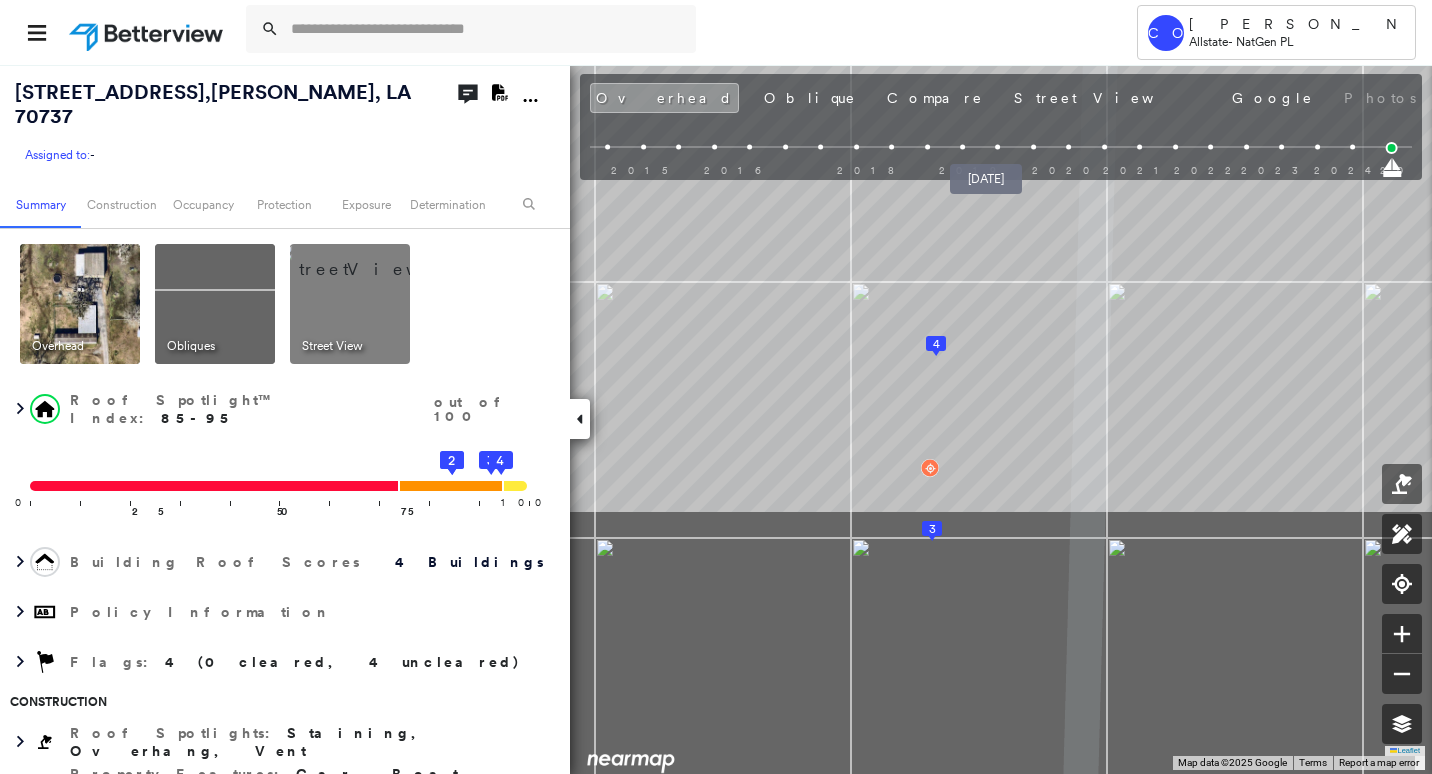 click on "[STREET_ADDRESS] Assigned to:  - Assigned to:  - Assigned to:  - Open Comments Download PDF Report Summary Construction Occupancy Protection Exposure Determination Overhead Obliques Street View Roof Spotlight™ Index :  85-95 out of 100 0 100 25 50 75 1 2 3 4 Building Roof Scores 4 Buildings Policy Information Flags :  4 (0 cleared, 4 uncleared) Construction Roof Spotlights :  Staining, Overhang, Vent Property Features :  Car, Boat, Water Hazard, Playground, Trampoline and 1 more Roof Size & Shape :  4 buildings  Occupancy Place Detail Protection Exposure Determination Flags :  4 (0 cleared, 4 uncleared) Uncleared Flags (4) Cleared Flags  (0) Flat Roof Flagged [DATE] Clear TRMP Trampoline Flagged [DATE] Clear TREE Tree Overhang Flagged [DATE] Clear Low Low Priority Roof Score Flagged [DATE] Clear Action Taken New Entry History Quote/New Business Terms & Conditions Added ACV Endorsement Added Cosmetic Endorsement Inspection/Loss Control Onsite Inspection Ordered General Save" at bounding box center (716, 419) 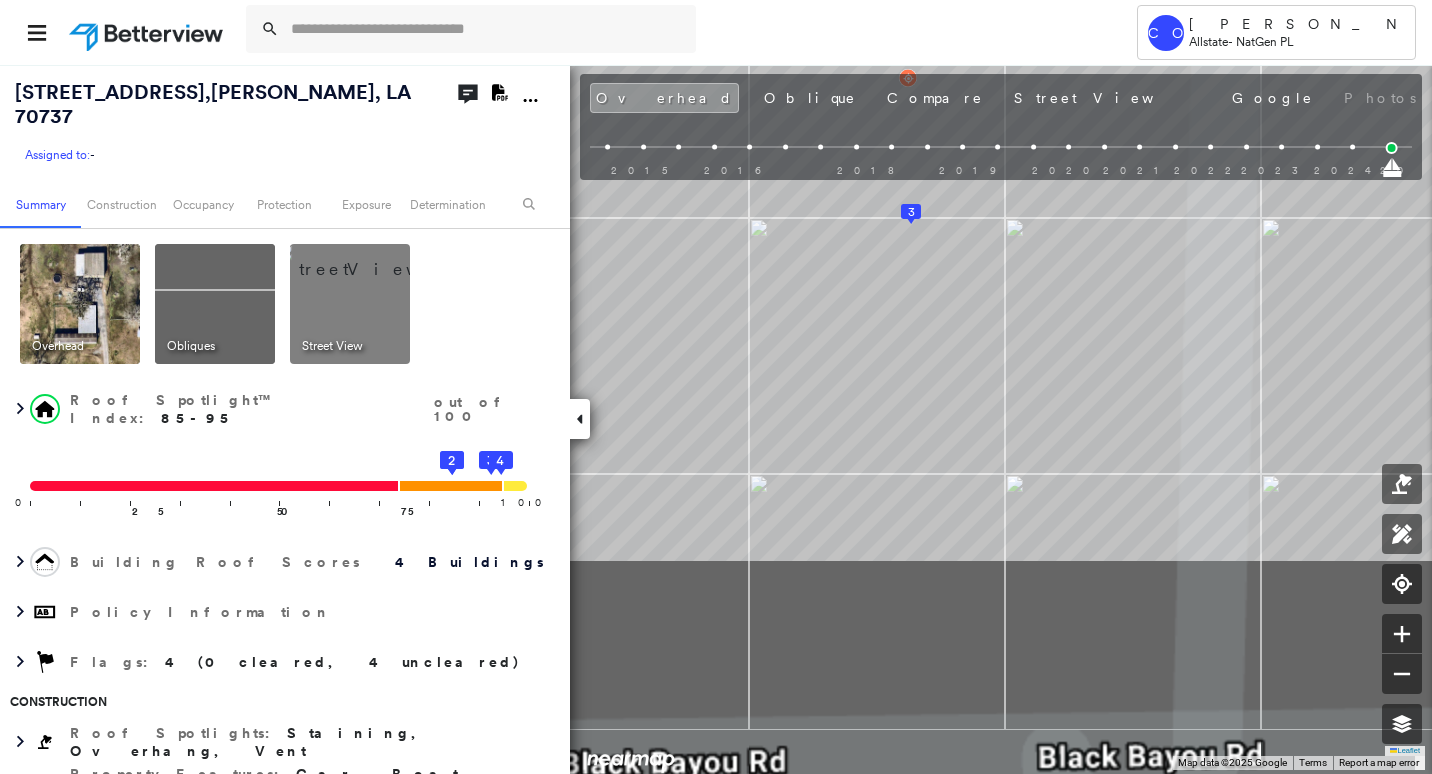 click on "[STREET_ADDRESS] Assigned to:  - Assigned to:  - Assigned to:  - Open Comments Download PDF Report Summary Construction Occupancy Protection Exposure Determination Overhead Obliques Street View Roof Spotlight™ Index :  85-95 out of 100 0 100 25 50 75 1 2 3 4 Building Roof Scores 4 Buildings Policy Information Flags :  4 (0 cleared, 4 uncleared) Construction Roof Spotlights :  Staining, Overhang, Vent Property Features :  Car, Boat, Water Hazard, Playground, Trampoline and 1 more Roof Size & Shape :  4 buildings  Occupancy Place Detail Protection Exposure Determination Flags :  4 (0 cleared, 4 uncleared) Uncleared Flags (4) Cleared Flags  (0) Flat Roof Flagged [DATE] Clear TRMP Trampoline Flagged [DATE] Clear TREE Tree Overhang Flagged [DATE] Clear Low Low Priority Roof Score Flagged [DATE] Clear Action Taken New Entry History Quote/New Business Terms & Conditions Added ACV Endorsement Added Cosmetic Endorsement Inspection/Loss Control Onsite Inspection Ordered General Save" at bounding box center (716, 419) 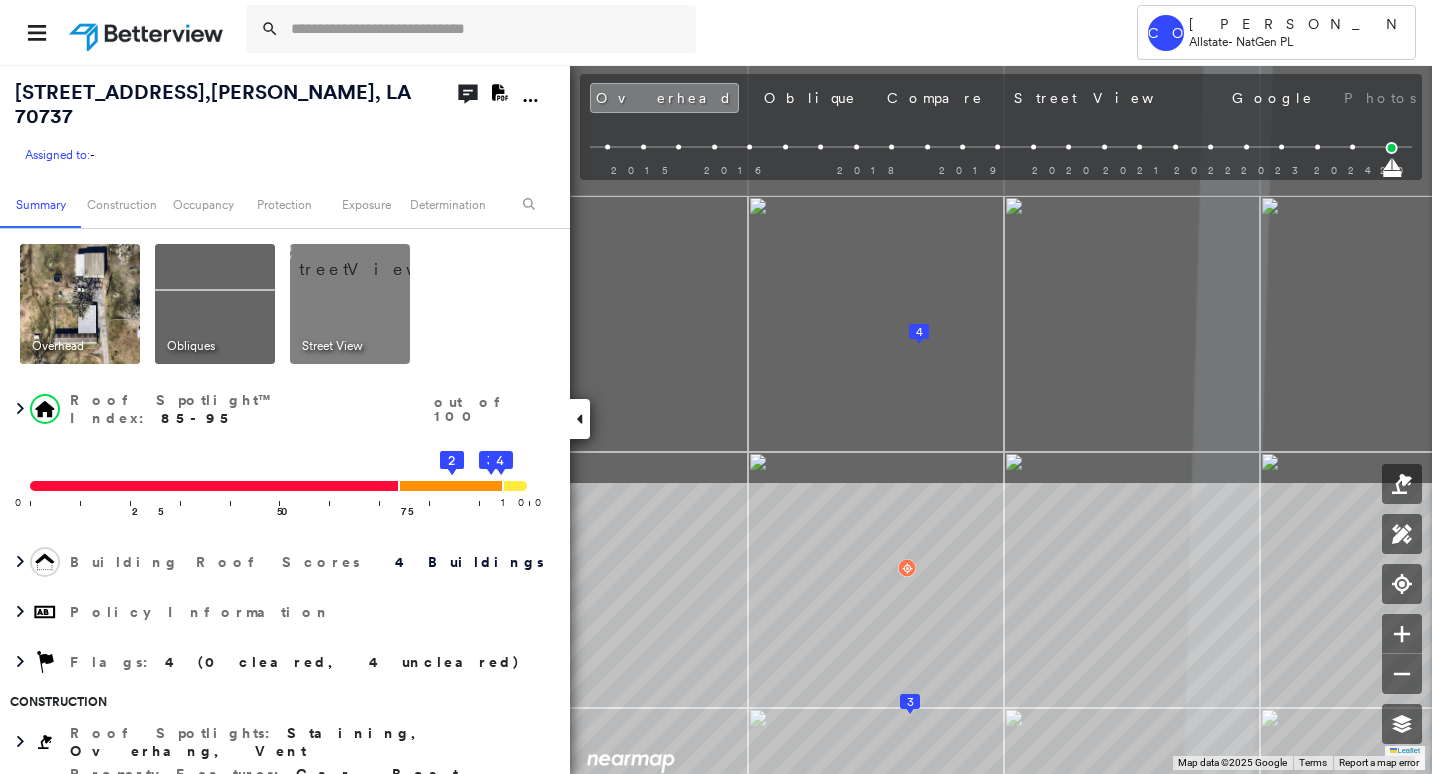 click on "Tower CO [PERSON_NAME] Allstate  -   NatGen PL [STREET_ADDRESS][PERSON_NAME] Assigned to:  - Assigned to:  - Assigned to:  - Open Comments Download PDF Report Summary Construction Occupancy Protection Exposure Determination Overhead Obliques Street View Roof Spotlight™ Index :  85-95 out of 100 0 100 25 50 75 1 2 3 4 Building Roof Scores 4 Buildings Policy Information Flags :  4 (0 cleared, 4 uncleared) Construction Roof Spotlights :  Staining, Overhang, Vent Property Features :  Car, Boat, Water Hazard, Playground, Trampoline and 1 more Roof Size & Shape :  4 buildings  Occupancy Place Detail Protection Exposure Determination Flags :  4 (0 cleared, 4 uncleared) Uncleared Flags (4) Cleared Flags  (0) Flat Roof Flagged [DATE] Clear TRMP Trampoline Flagged [DATE] Clear TREE Tree Overhang Flagged [DATE] Clear Low Low Priority Roof Score Flagged [DATE] Clear Action Taken New Entry History Quote/New Business Terms & Conditions Added ACV Endorsement Added Cosmetic Endorsement General Save" at bounding box center [716, 387] 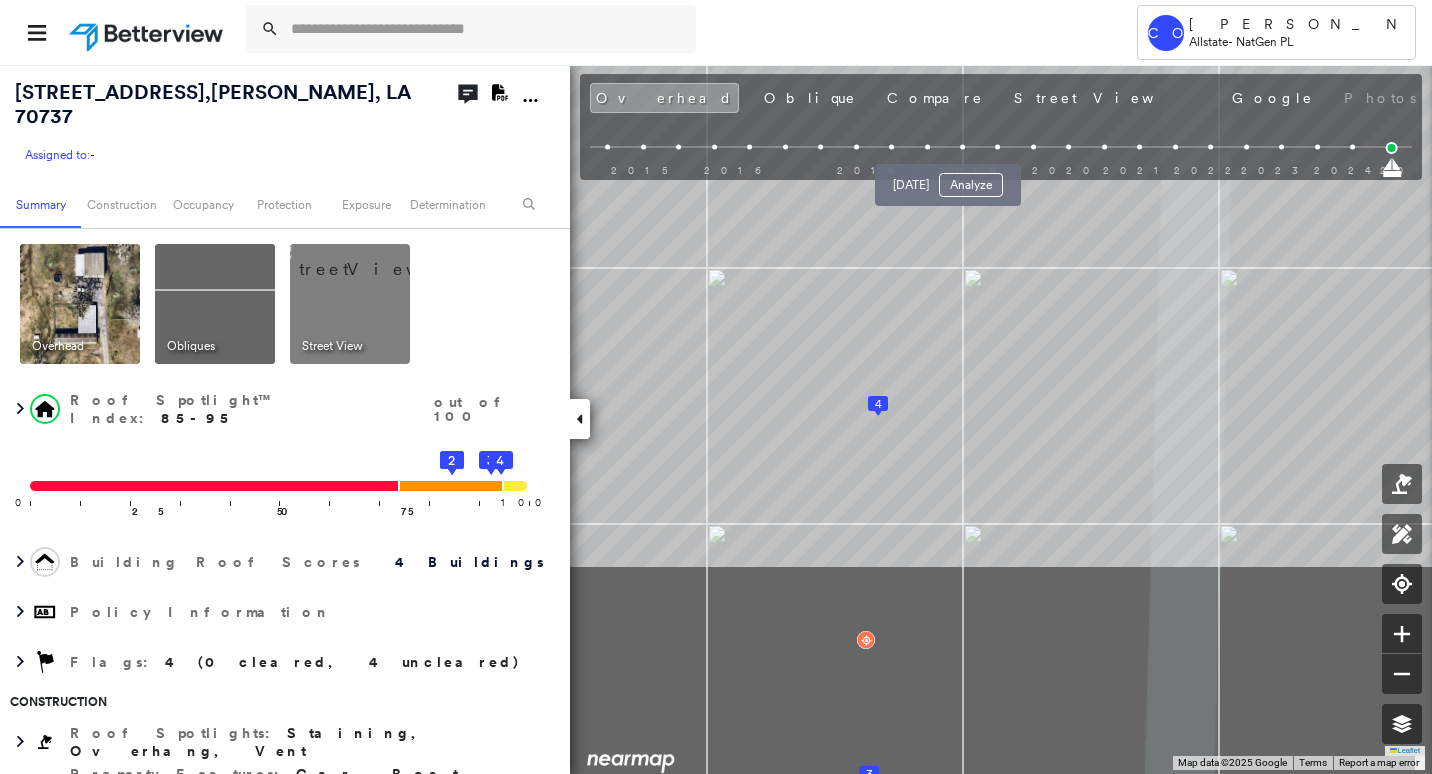 click on "Tower CO [PERSON_NAME] Allstate  -   NatGen PL [STREET_ADDRESS][PERSON_NAME] Assigned to:  - Assigned to:  - Assigned to:  - Open Comments Download PDF Report Summary Construction Occupancy Protection Exposure Determination Overhead Obliques Street View Roof Spotlight™ Index :  85-95 out of 100 0 100 25 50 75 1 2 3 4 Building Roof Scores 4 Buildings Policy Information Flags :  4 (0 cleared, 4 uncleared) Construction Roof Spotlights :  Staining, Overhang, Vent Property Features :  Car, Boat, Water Hazard, Playground, Trampoline and 1 more Roof Size & Shape :  4 buildings  Occupancy Place Detail Protection Exposure Determination Flags :  4 (0 cleared, 4 uncleared) Uncleared Flags (4) Cleared Flags  (0) Flat Roof Flagged [DATE] Clear TRMP Trampoline Flagged [DATE] Clear TREE Tree Overhang Flagged [DATE] Clear Low Low Priority Roof Score Flagged [DATE] Clear Action Taken New Entry History Quote/New Business Terms & Conditions Added ACV Endorsement Added Cosmetic Endorsement General Save" at bounding box center (716, 387) 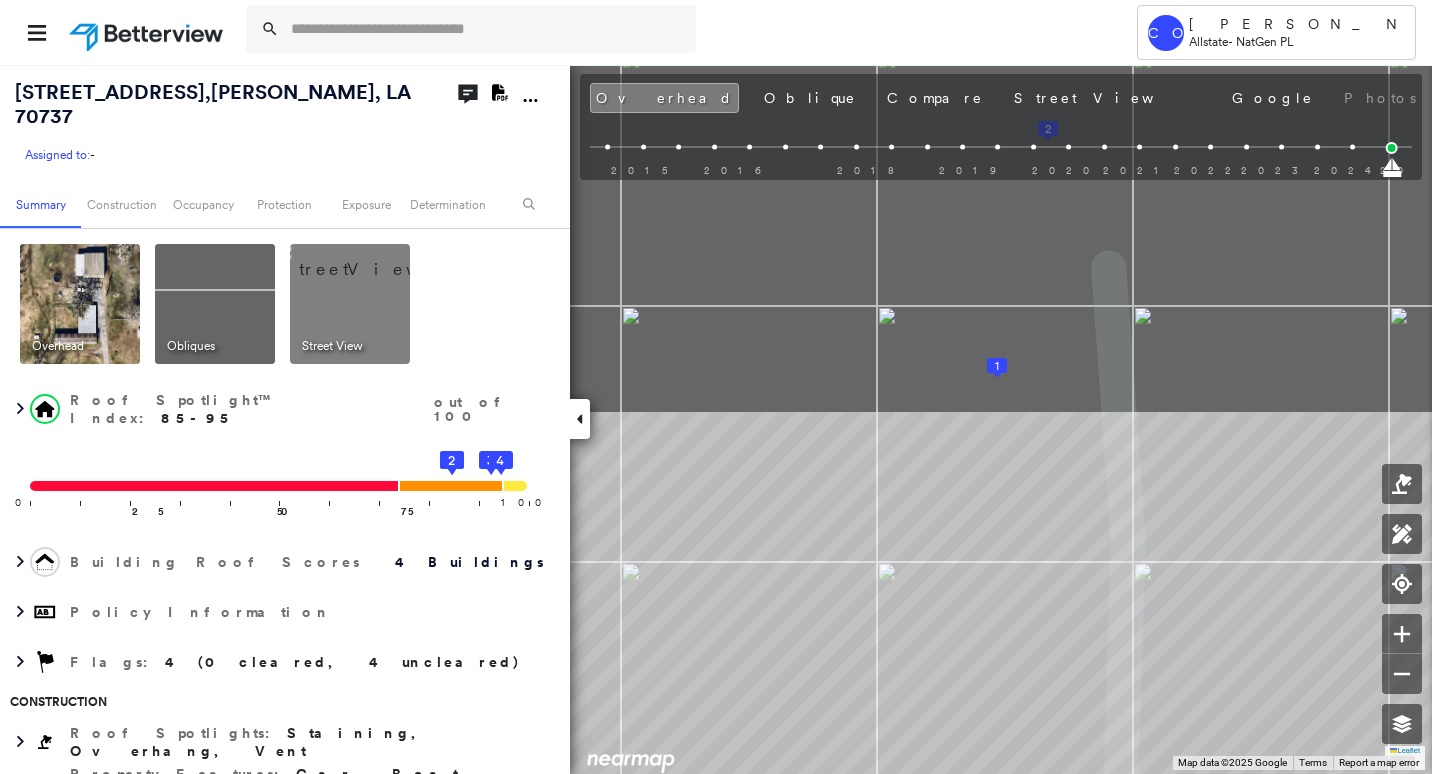 click on "Tower CO [PERSON_NAME] Allstate  -   NatGen PL [STREET_ADDRESS][PERSON_NAME] Assigned to:  - Assigned to:  - Assigned to:  - Open Comments Download PDF Report Summary Construction Occupancy Protection Exposure Determination Overhead Obliques Street View Roof Spotlight™ Index :  85-95 out of 100 0 100 25 50 75 1 2 3 4 Building Roof Scores 4 Buildings Policy Information Flags :  4 (0 cleared, 4 uncleared) Construction Roof Spotlights :  Staining, Overhang, Vent Property Features :  Car, Boat, Water Hazard, Playground, Trampoline and 1 more Roof Size & Shape :  4 buildings  Occupancy Place Detail Protection Exposure Determination Flags :  4 (0 cleared, 4 uncleared) Uncleared Flags (4) Cleared Flags  (0) Flat Roof Flagged [DATE] Clear TRMP Trampoline Flagged [DATE] Clear TREE Tree Overhang Flagged [DATE] Clear Low Low Priority Roof Score Flagged [DATE] Clear Action Taken New Entry History Quote/New Business Terms & Conditions Added ACV Endorsement Added Cosmetic Endorsement General Save" at bounding box center [716, 387] 